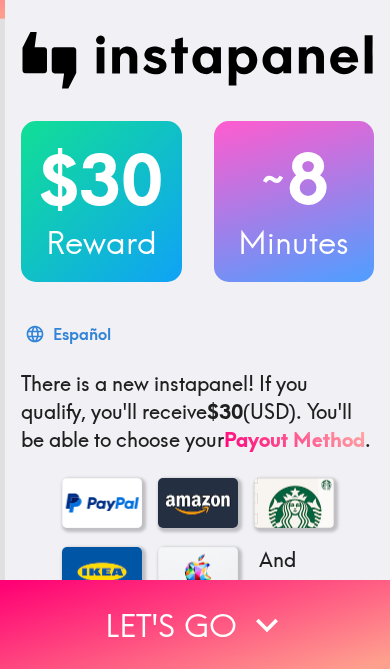 scroll, scrollTop: 0, scrollLeft: 0, axis: both 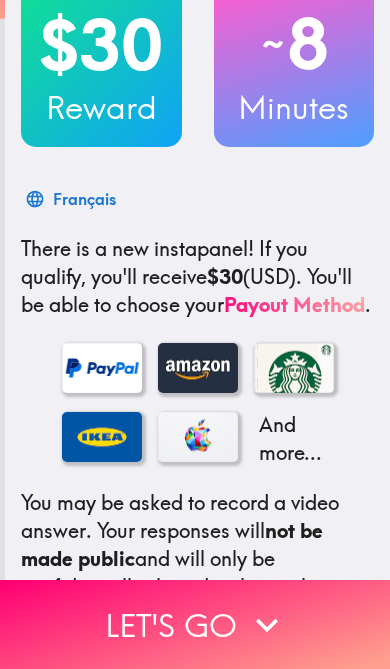 click at bounding box center [198, 368] 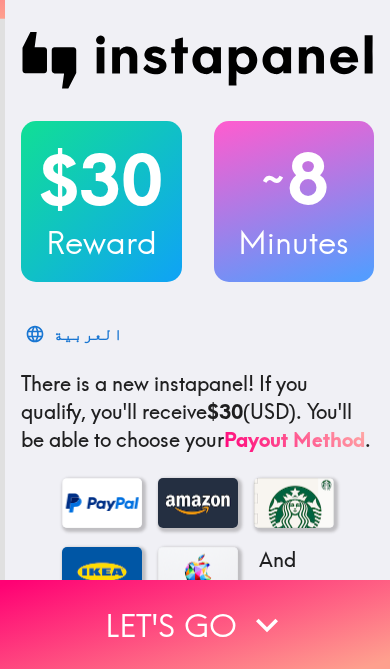 scroll, scrollTop: 0, scrollLeft: 0, axis: both 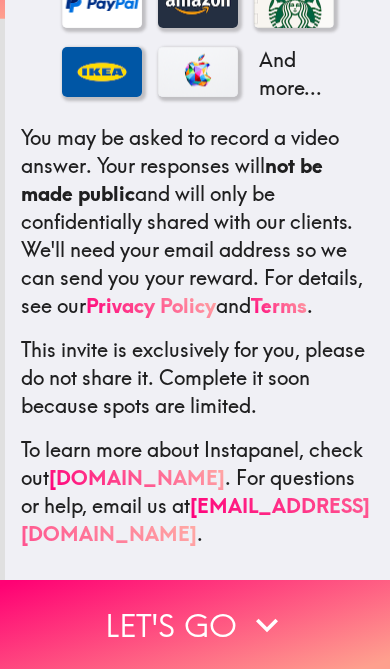click on "Let's go" at bounding box center (195, 624) 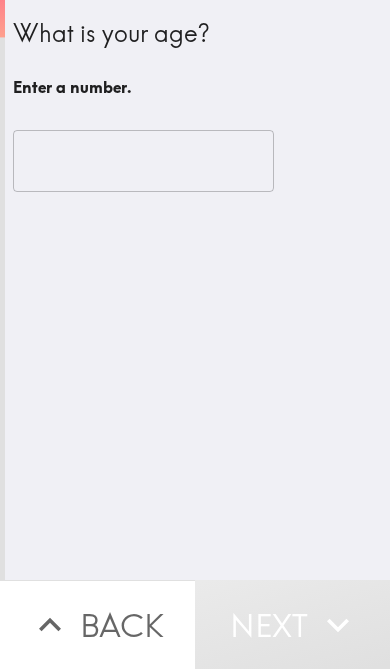 scroll, scrollTop: 0, scrollLeft: 0, axis: both 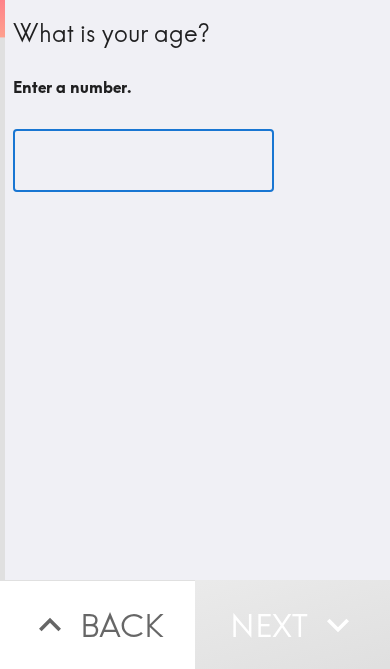 type on "2" 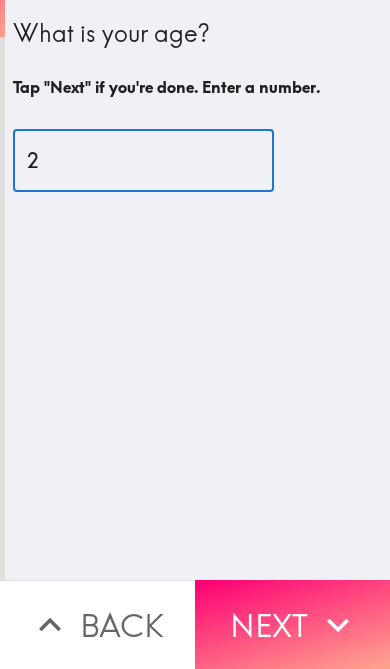 scroll, scrollTop: 0, scrollLeft: 0, axis: both 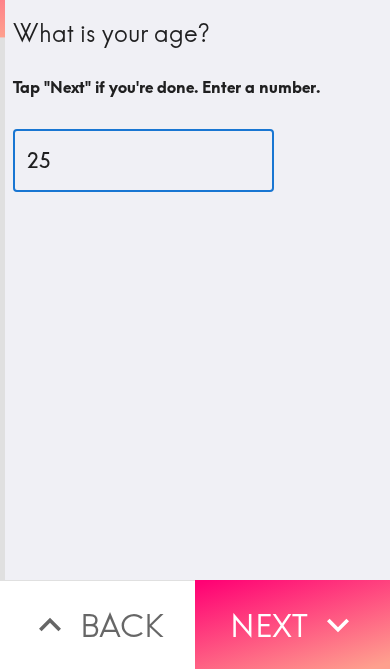 type on "25" 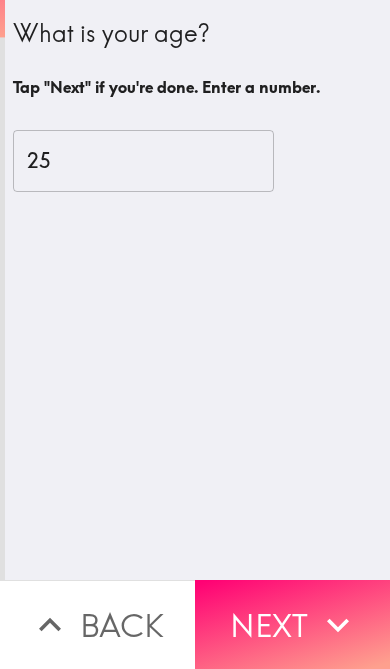 click on "Next" at bounding box center [292, 624] 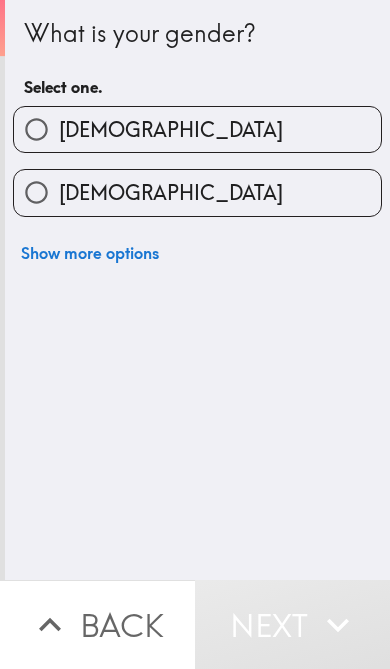 click on "[DEMOGRAPHIC_DATA]" at bounding box center (197, 129) 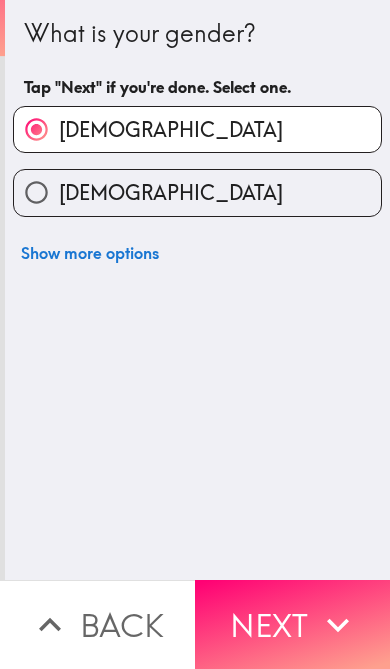 click on "Next" at bounding box center [292, 624] 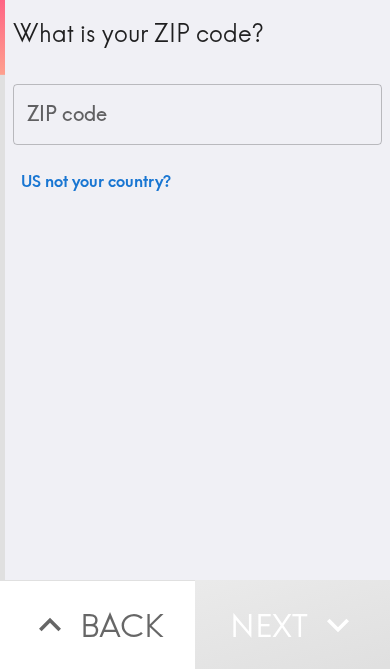 click on "ZIP code" at bounding box center [197, 115] 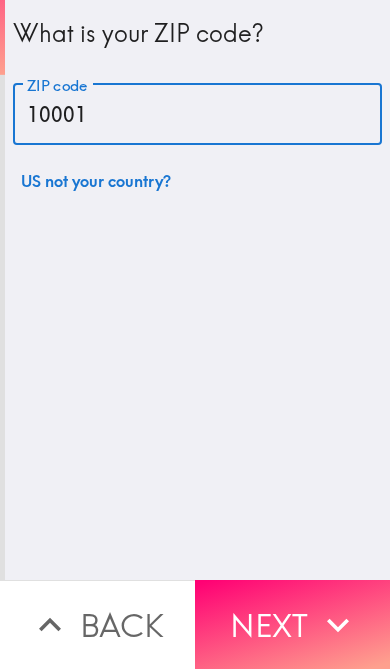 type on "10001" 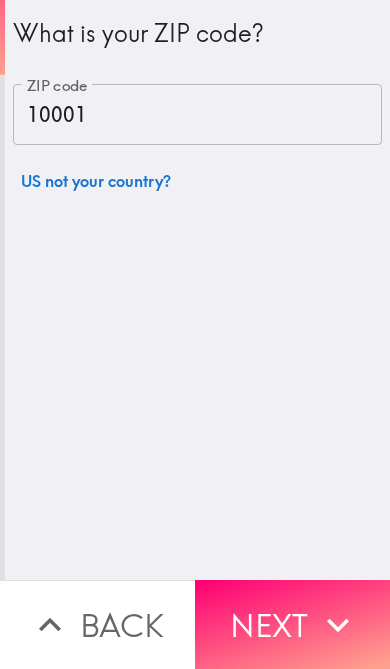 click on "Next" at bounding box center [292, 624] 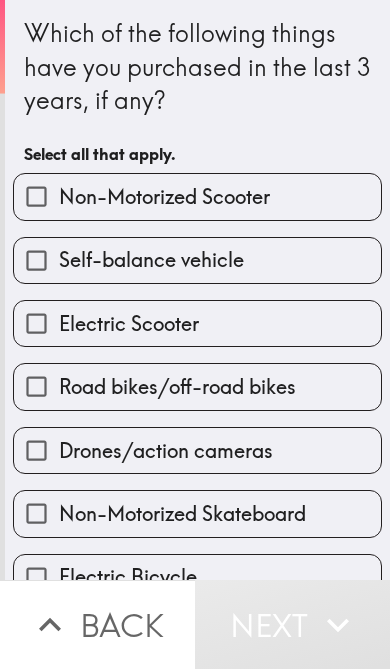 scroll, scrollTop: 0, scrollLeft: 0, axis: both 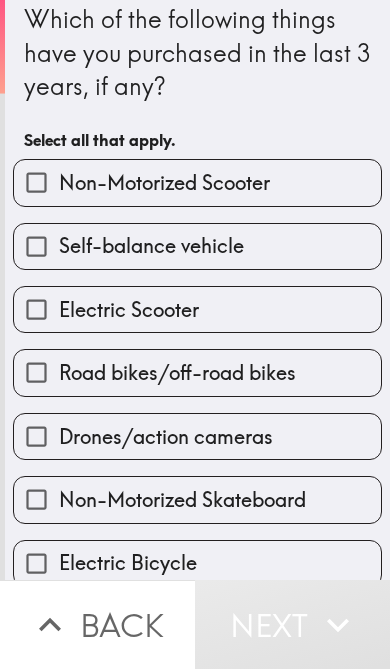 click on "Electric Scooter" at bounding box center [197, 309] 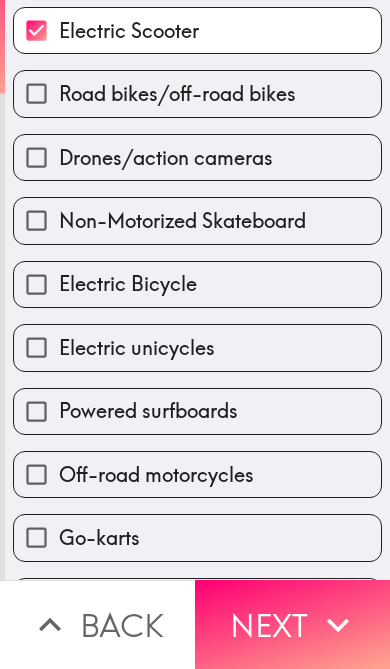 scroll, scrollTop: 296, scrollLeft: 0, axis: vertical 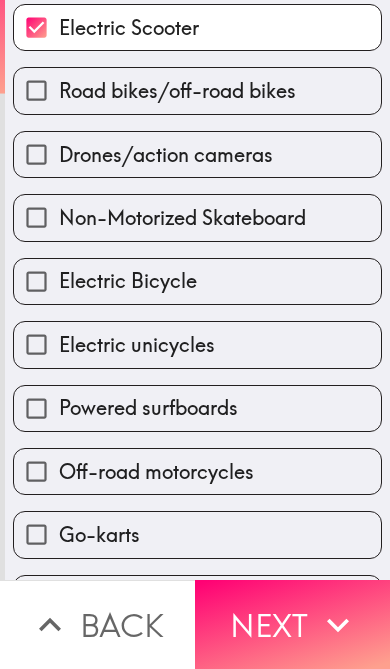 click on "Electric unicycles" at bounding box center (197, 344) 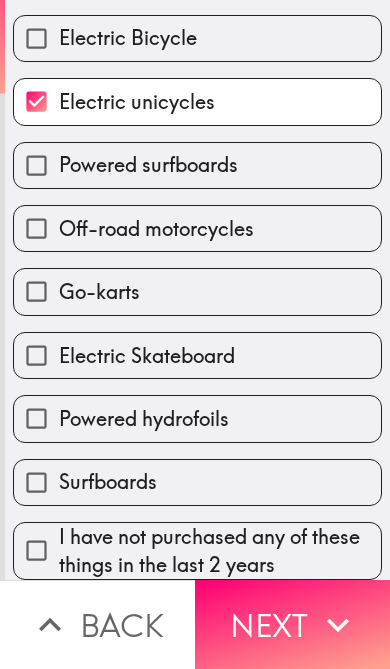 scroll, scrollTop: 547, scrollLeft: 0, axis: vertical 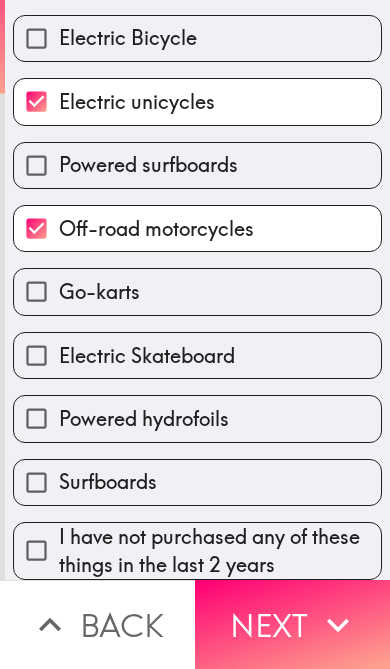 click on "Powered surfboards" at bounding box center [197, 165] 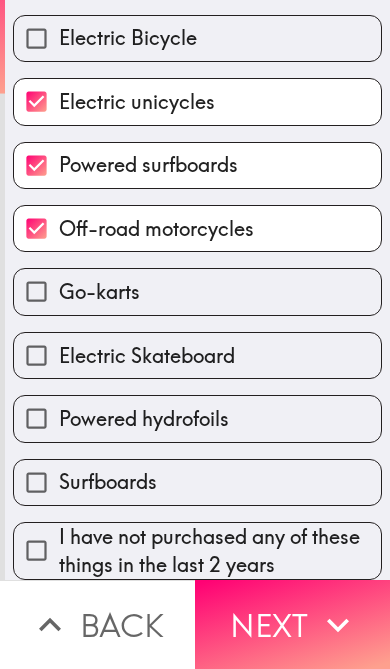click on "Surfboards" at bounding box center (197, 482) 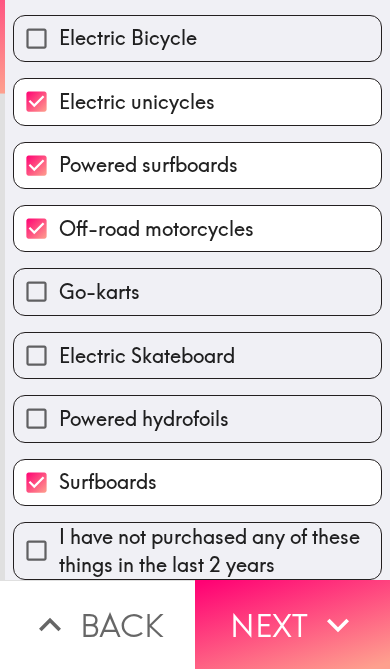 scroll, scrollTop: 547, scrollLeft: 0, axis: vertical 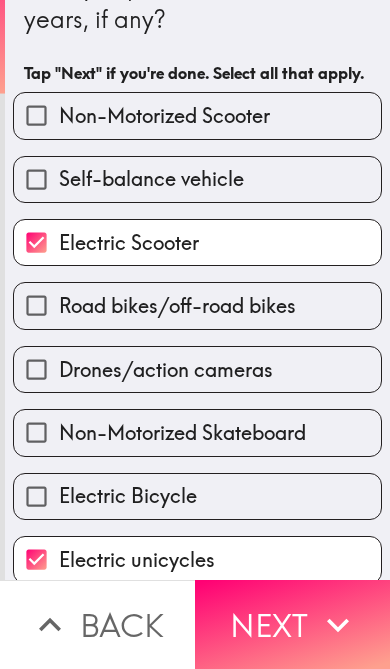 click on "Electric Bicycle" at bounding box center [197, 496] 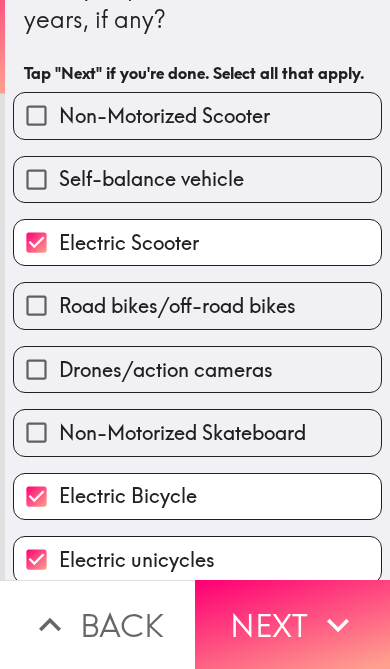 click on "Non-Motorized Scooter" at bounding box center [164, 116] 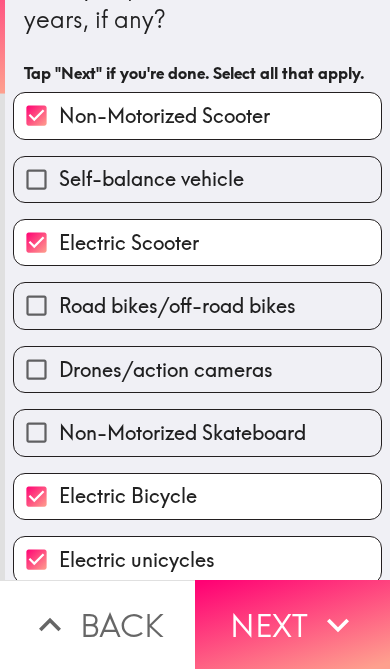 click on "Self-balance vehicle" at bounding box center (197, 179) 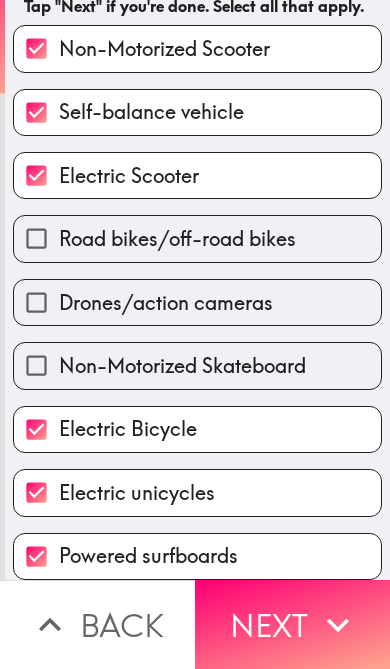 scroll, scrollTop: 151, scrollLeft: 0, axis: vertical 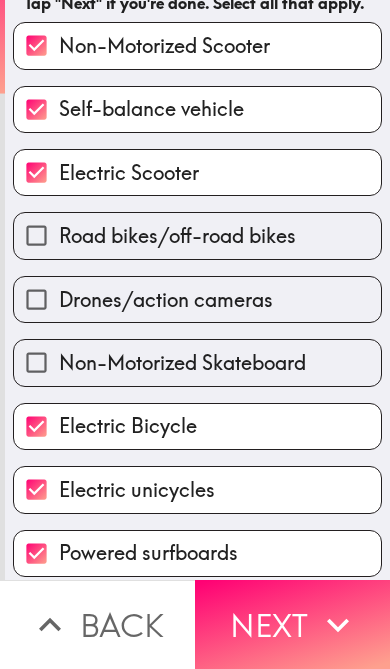 click on "Road bikes/off-road bikes" at bounding box center [177, 236] 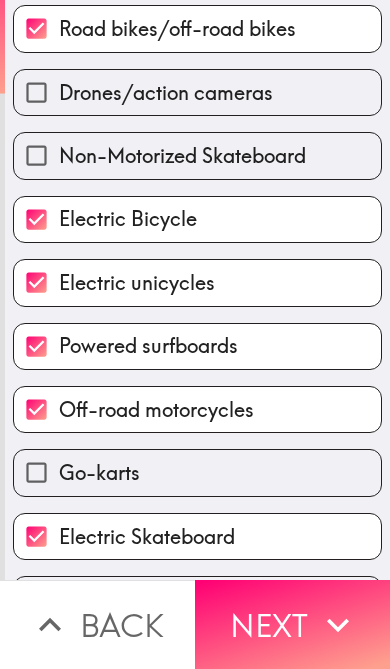 scroll, scrollTop: 355, scrollLeft: 0, axis: vertical 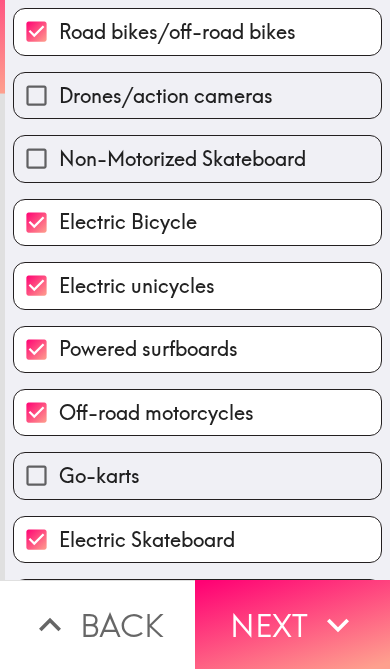 click 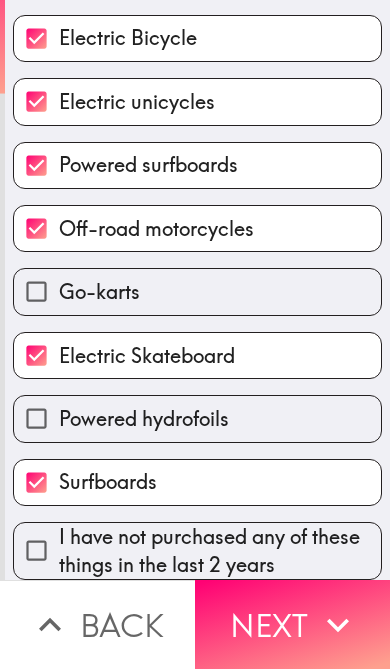 scroll, scrollTop: 0, scrollLeft: 0, axis: both 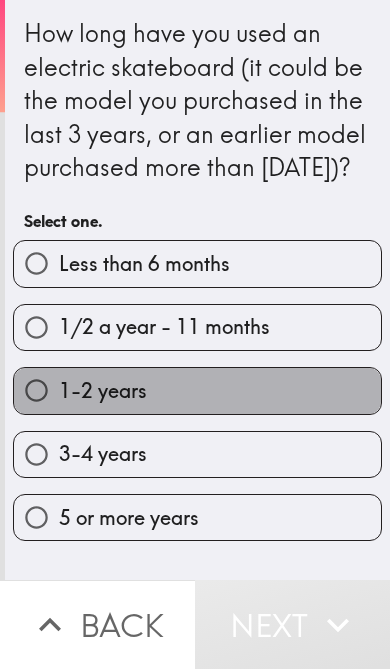 click on "1-2 years" at bounding box center [197, 390] 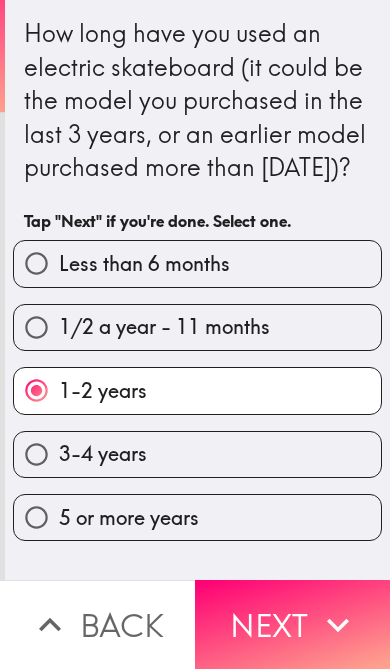 click on "Next" at bounding box center [292, 624] 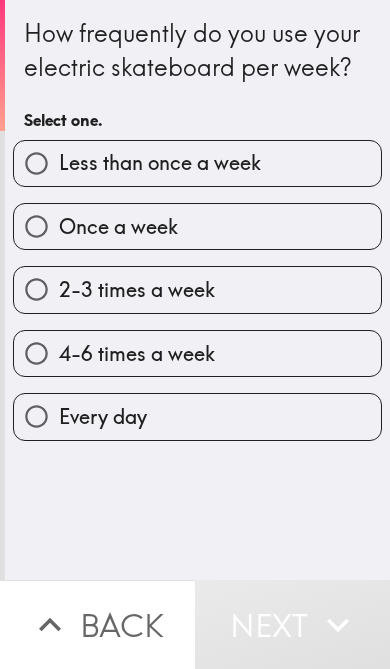 click on "2-3 times a week" at bounding box center (197, 289) 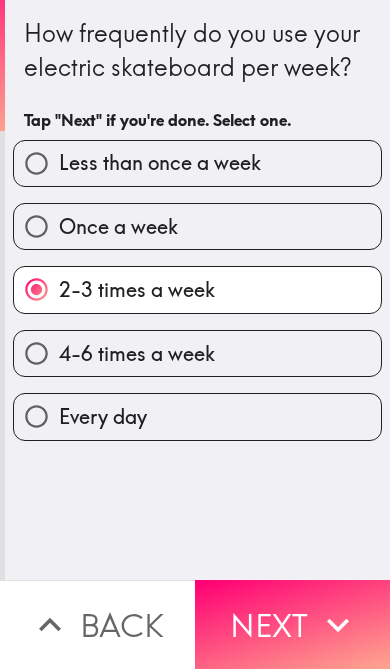 click on "Next" at bounding box center (292, 624) 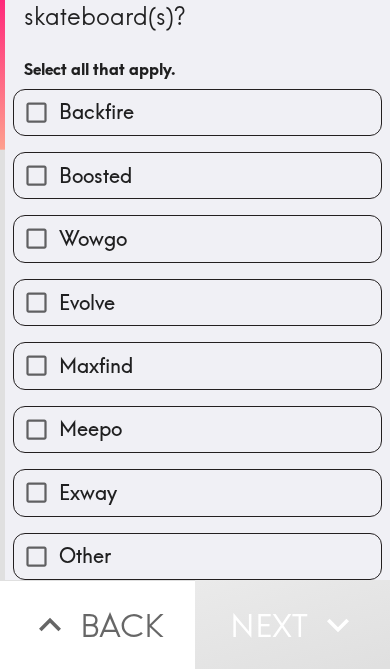 scroll, scrollTop: 55, scrollLeft: 0, axis: vertical 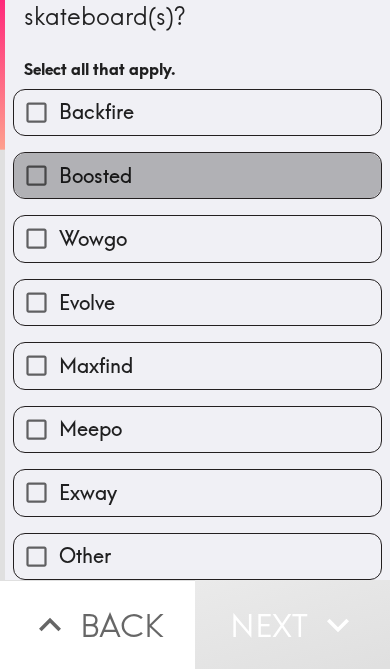 click on "Boosted" at bounding box center [197, 175] 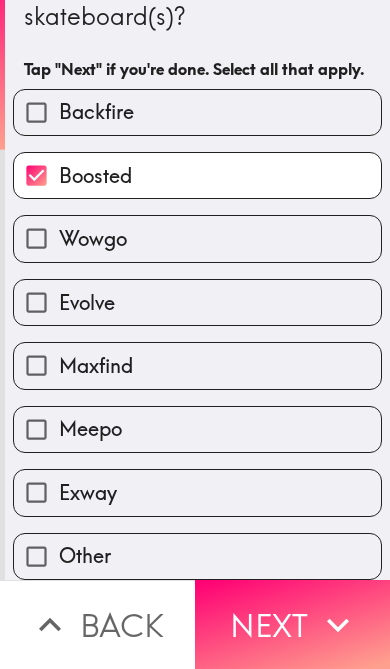 click on "Next" at bounding box center [292, 624] 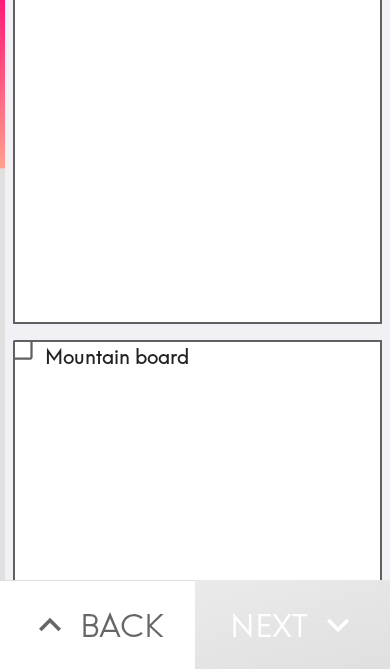 scroll, scrollTop: 166, scrollLeft: 0, axis: vertical 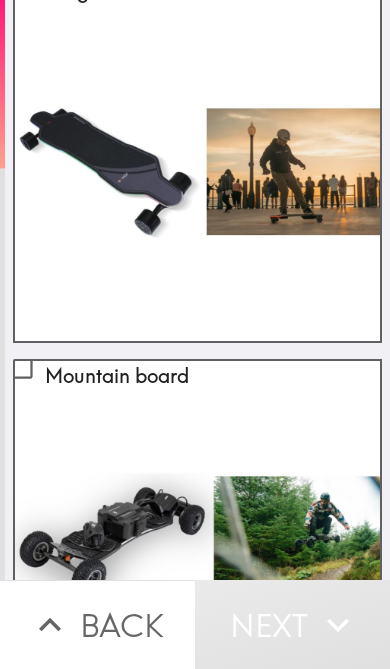 click on "Long streetboard" at bounding box center (197, 158) 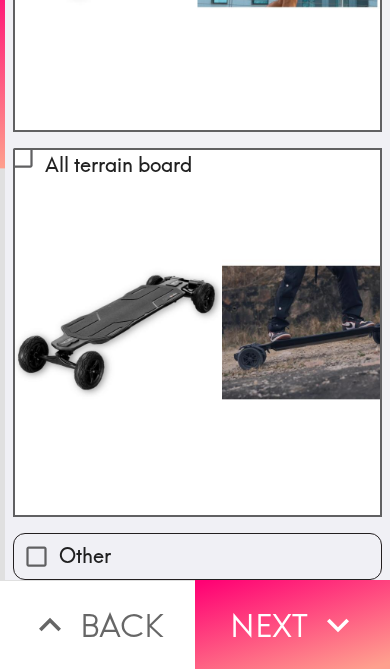 click on "Next" at bounding box center [292, 624] 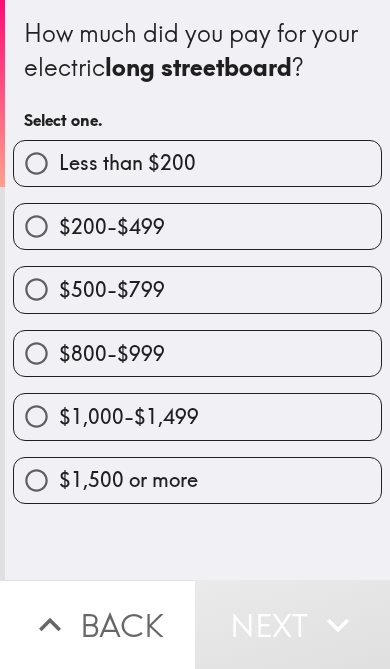 scroll, scrollTop: 0, scrollLeft: 0, axis: both 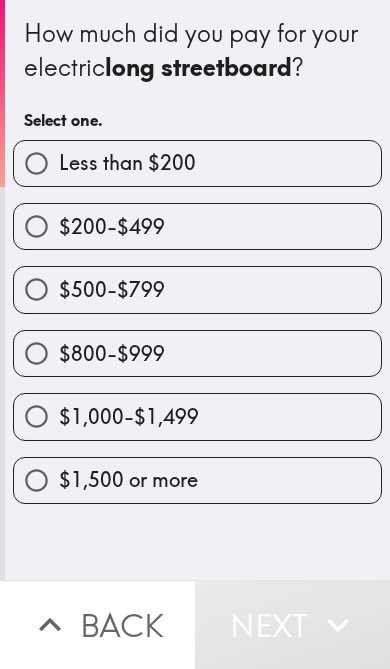 click on "$500-$799" at bounding box center (197, 289) 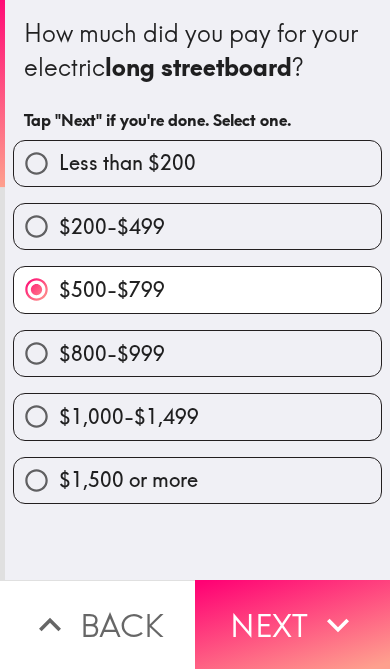 click 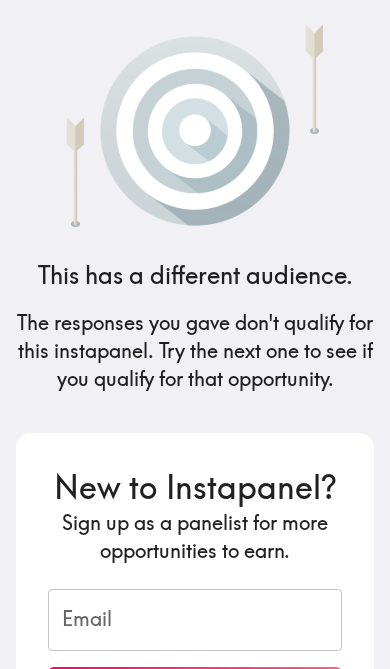 scroll, scrollTop: 0, scrollLeft: 0, axis: both 